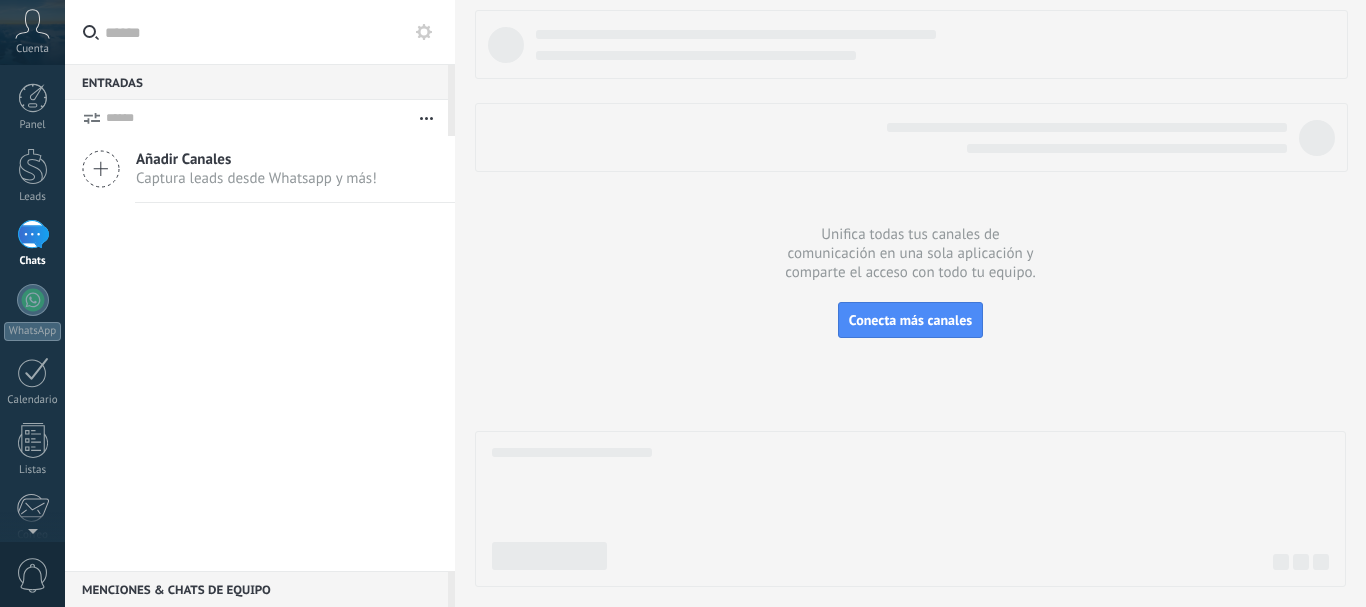 scroll, scrollTop: 0, scrollLeft: 0, axis: both 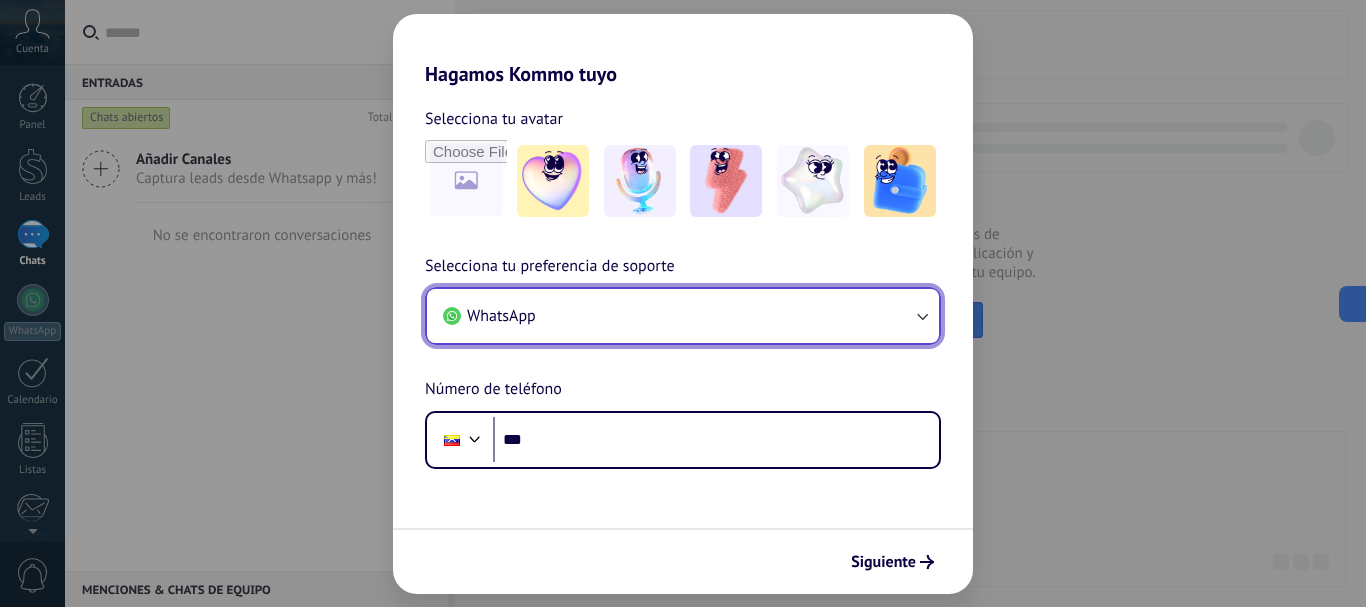 click on "WhatsApp" at bounding box center (683, 316) 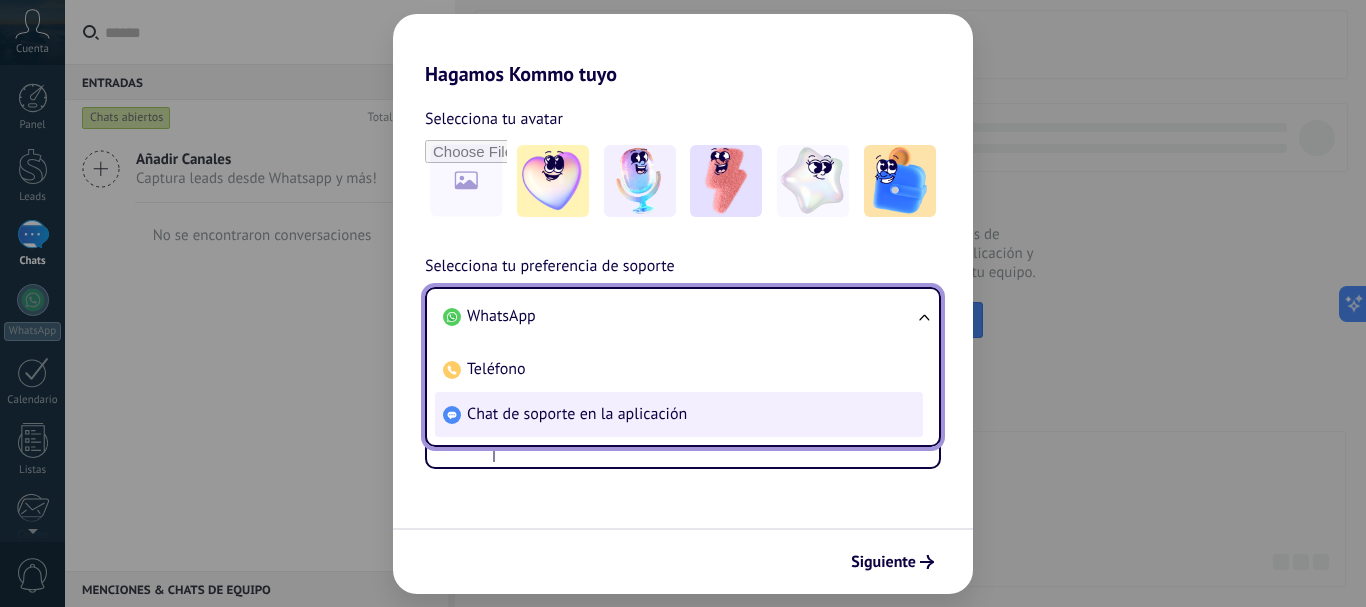 click on "Chat de soporte en la aplicación" at bounding box center [577, 414] 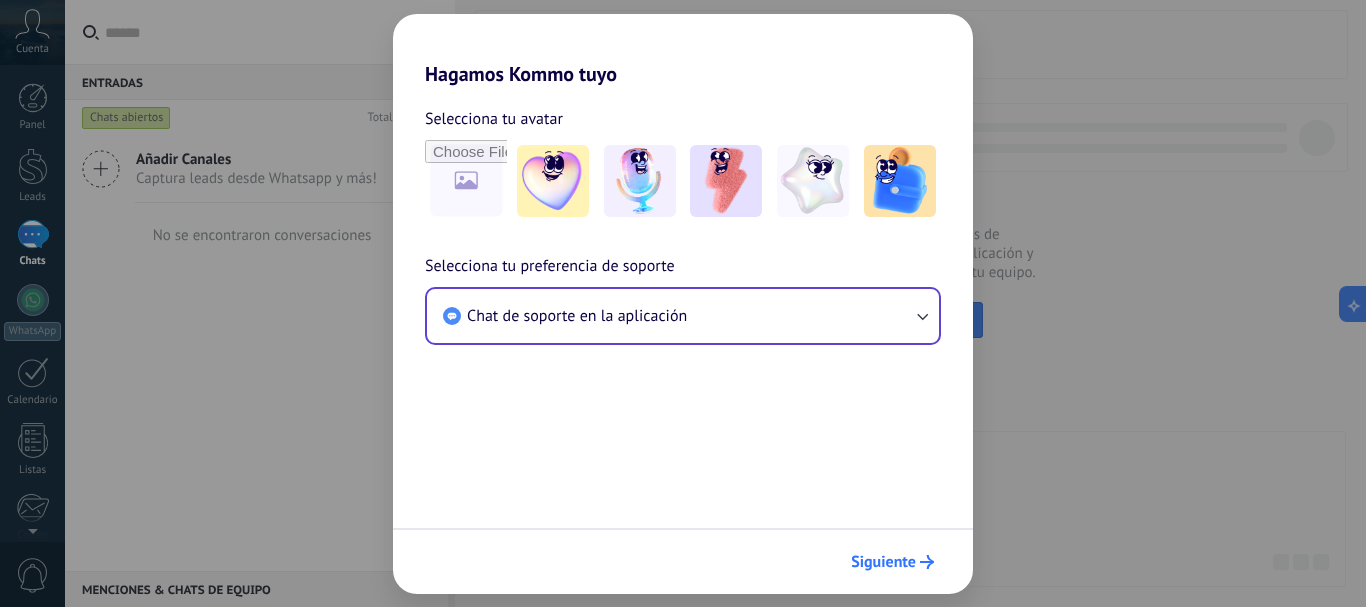 click on "Siguiente" at bounding box center (883, 562) 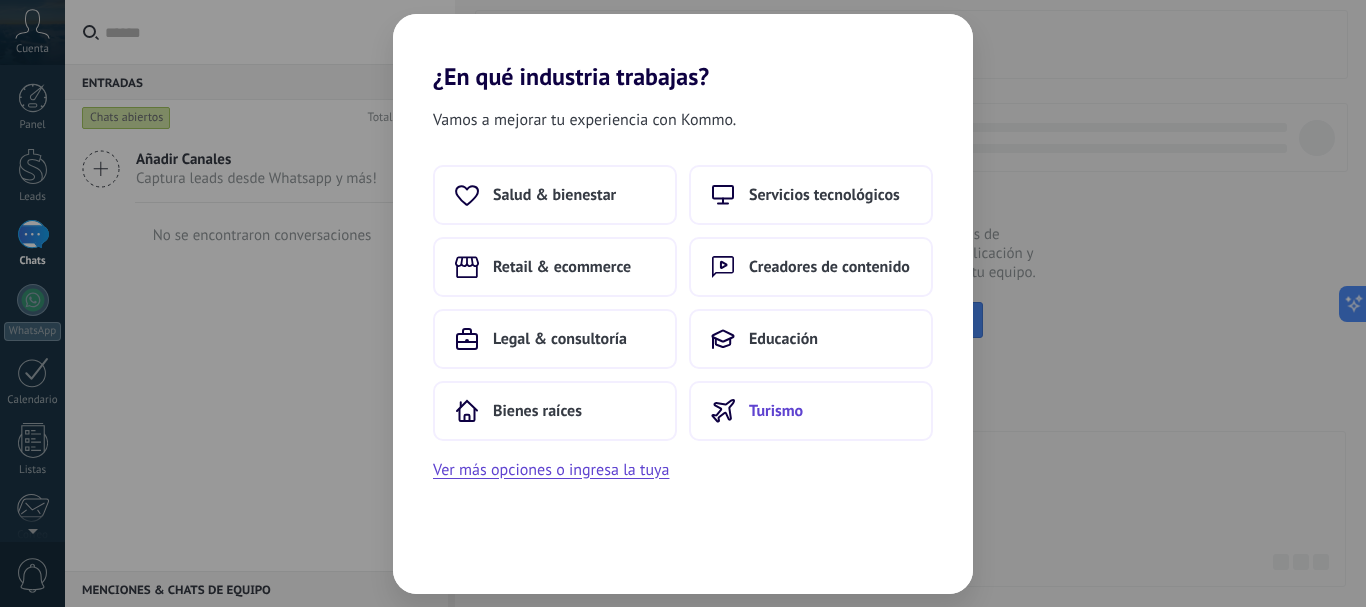 click on "Turismo" at bounding box center [811, 411] 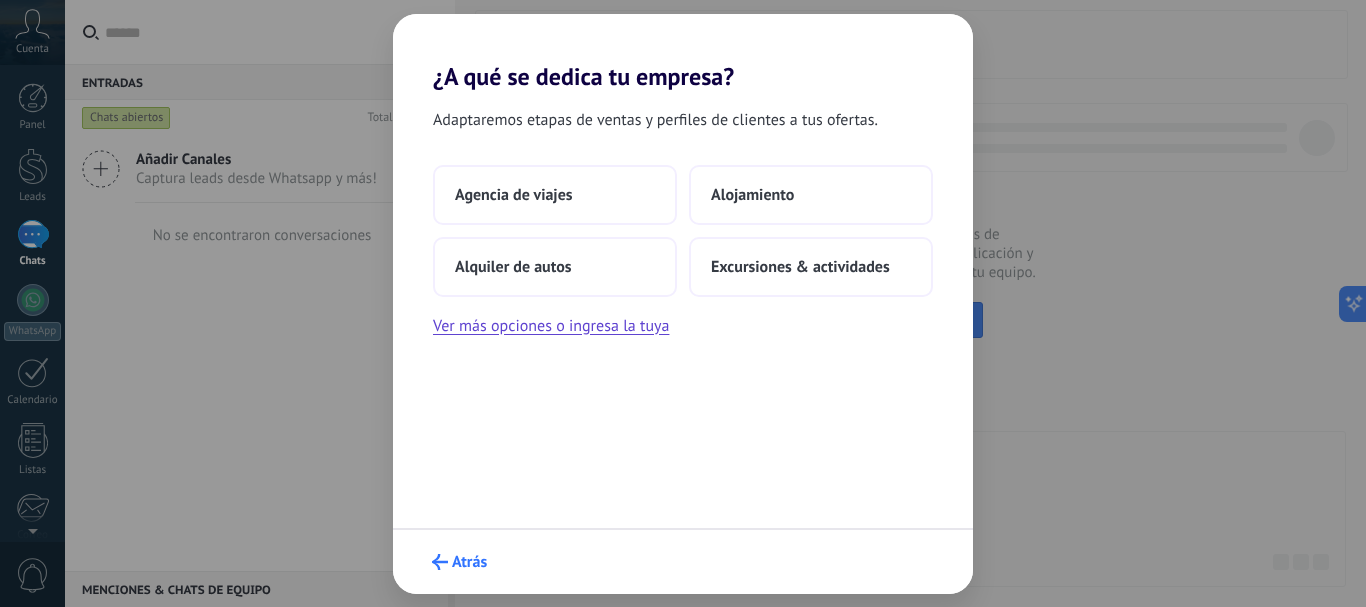 click on "Atrás" at bounding box center [469, 562] 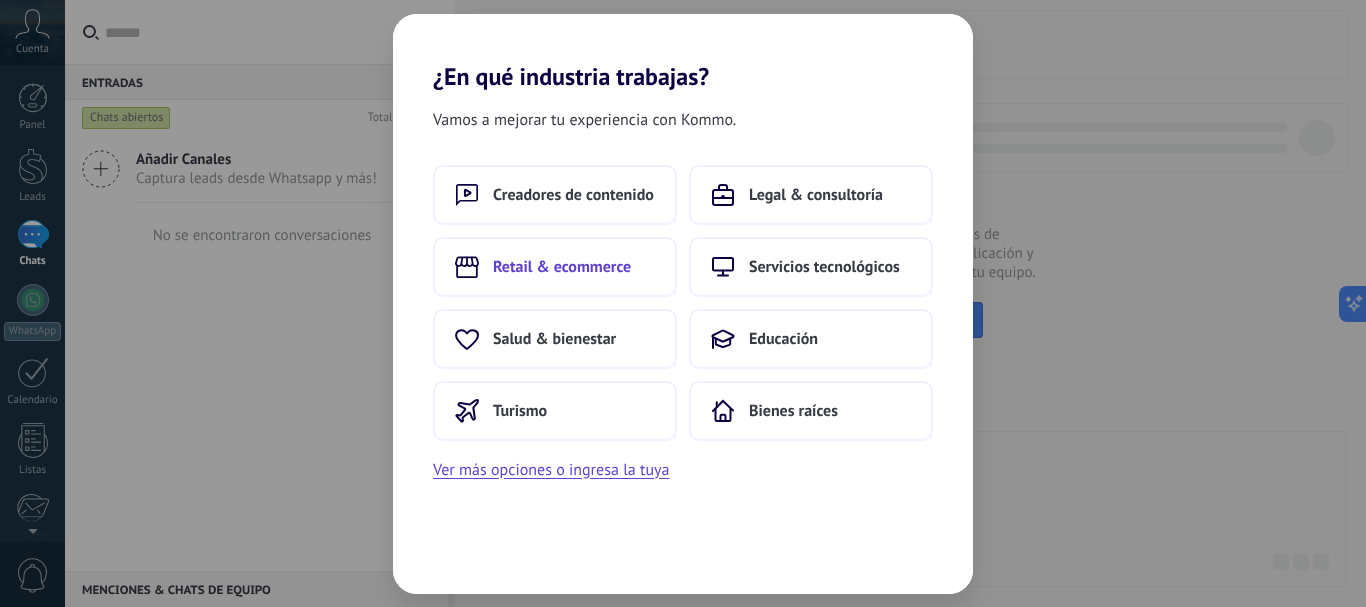 click on "Retail & ecommerce" at bounding box center [562, 267] 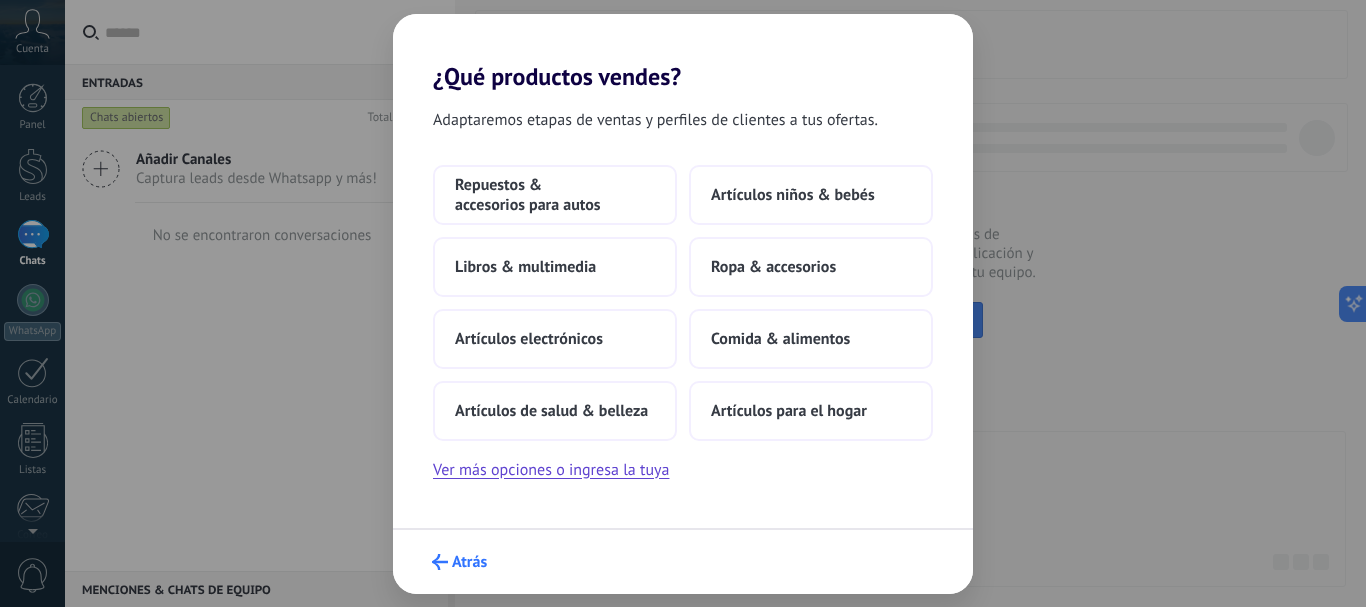 click on "Atrás" at bounding box center [459, 562] 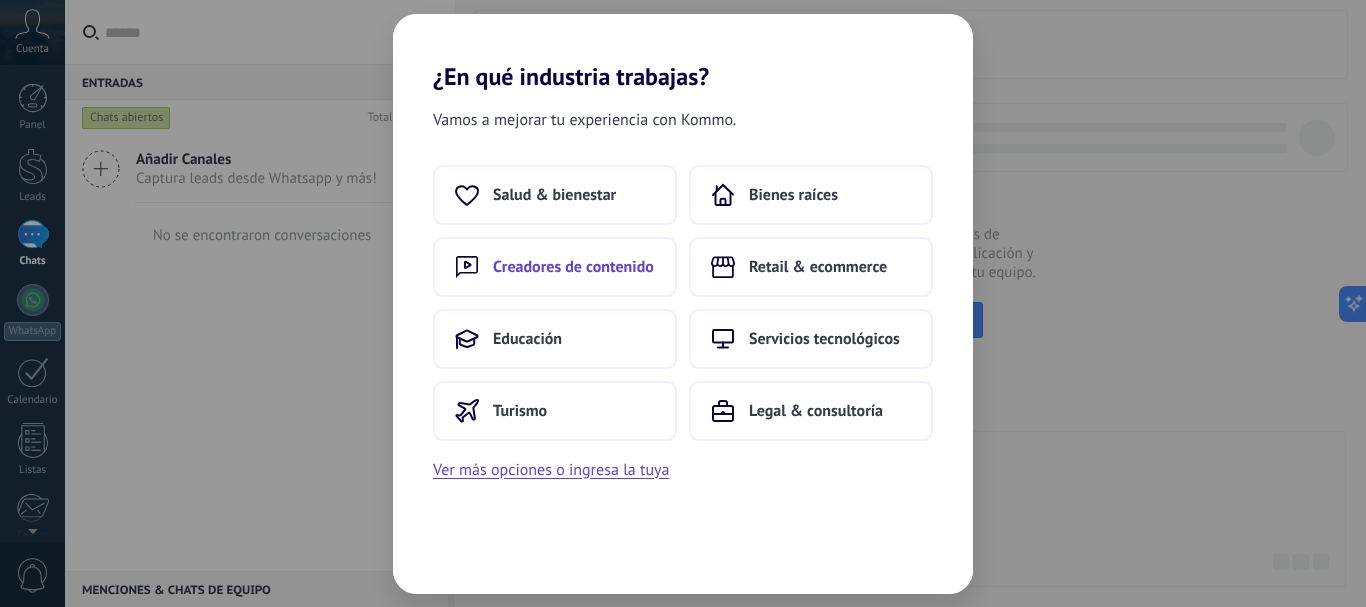 click on "Creadores de contenido" at bounding box center [573, 267] 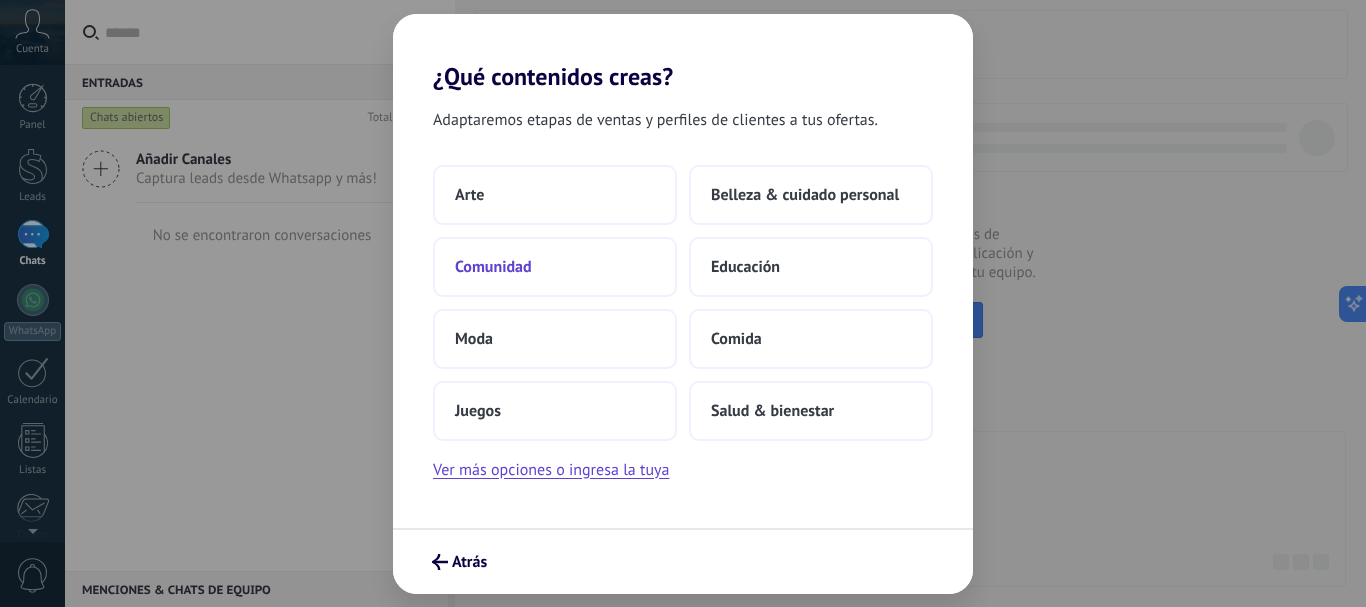 click on "Comunidad" at bounding box center [555, 267] 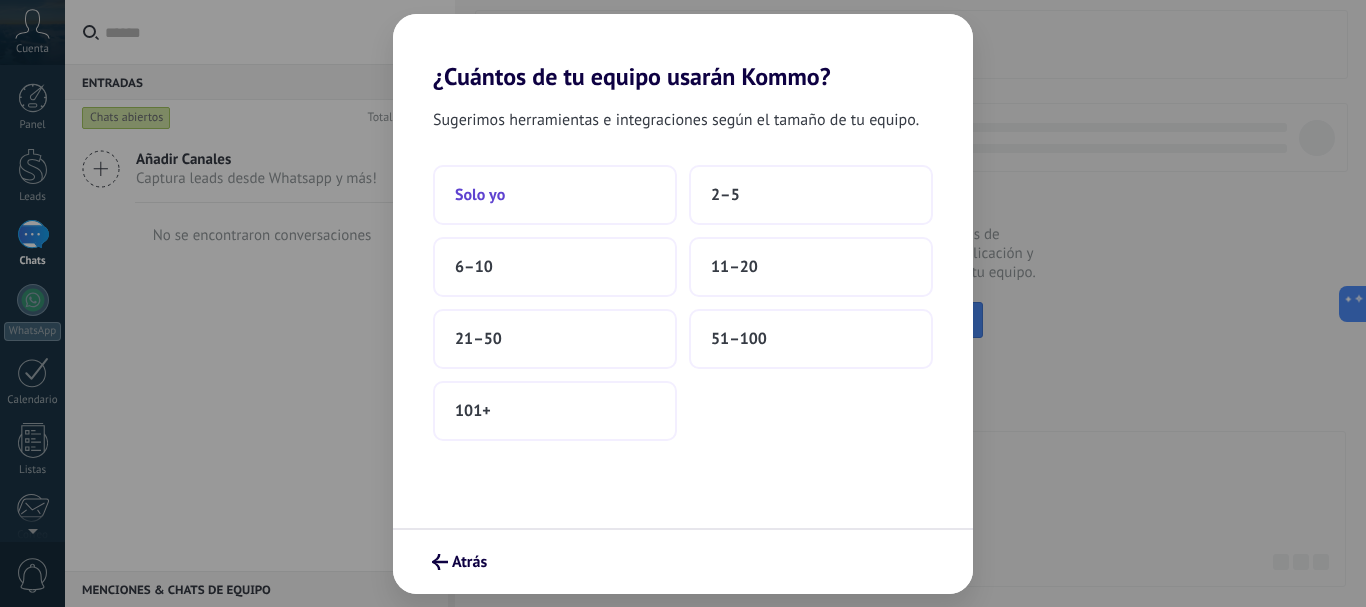click on "Solo yo" at bounding box center [555, 195] 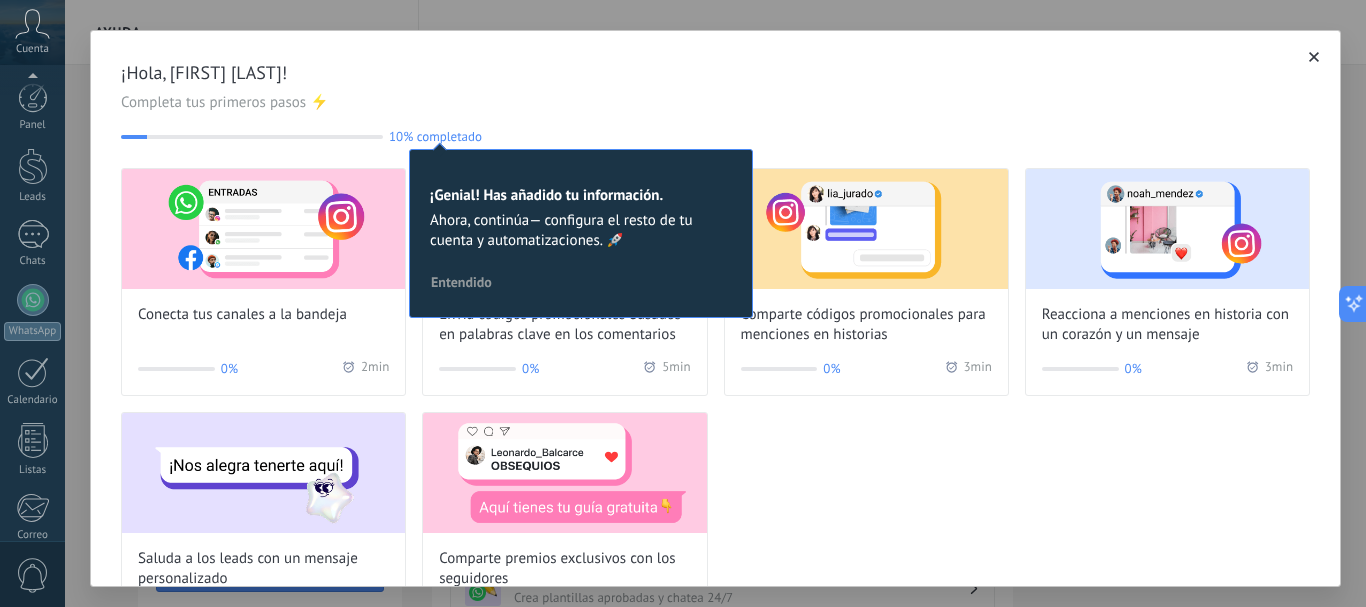 scroll, scrollTop: 225, scrollLeft: 0, axis: vertical 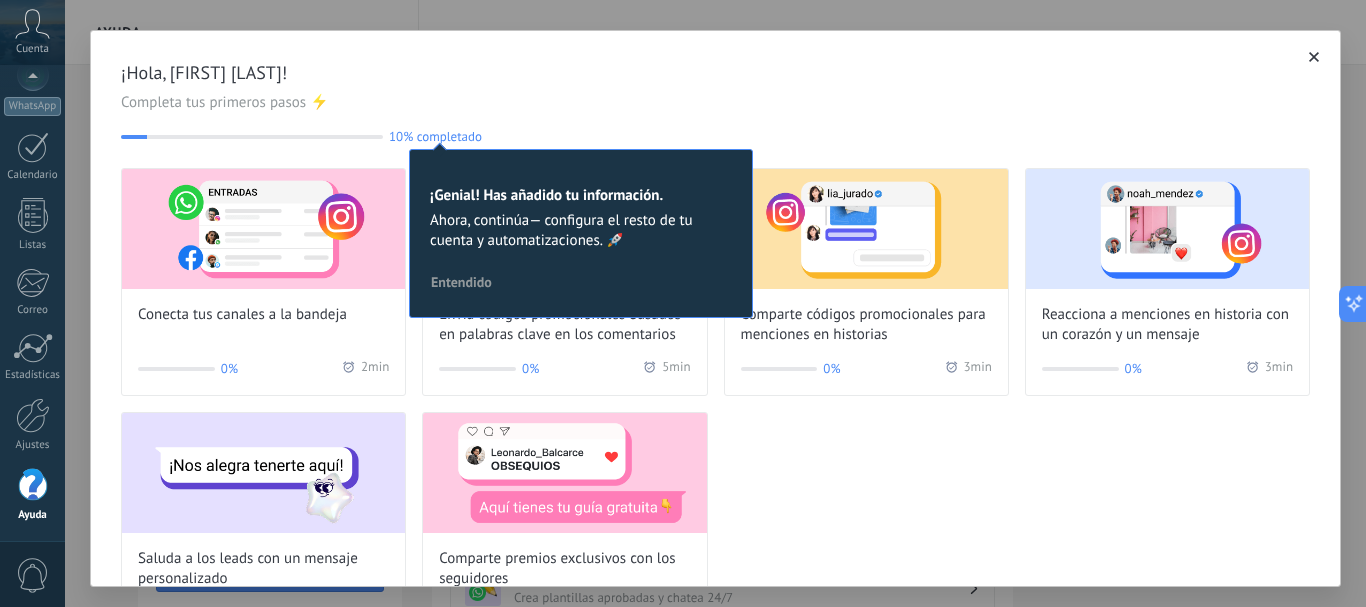 click at bounding box center (1314, 57) 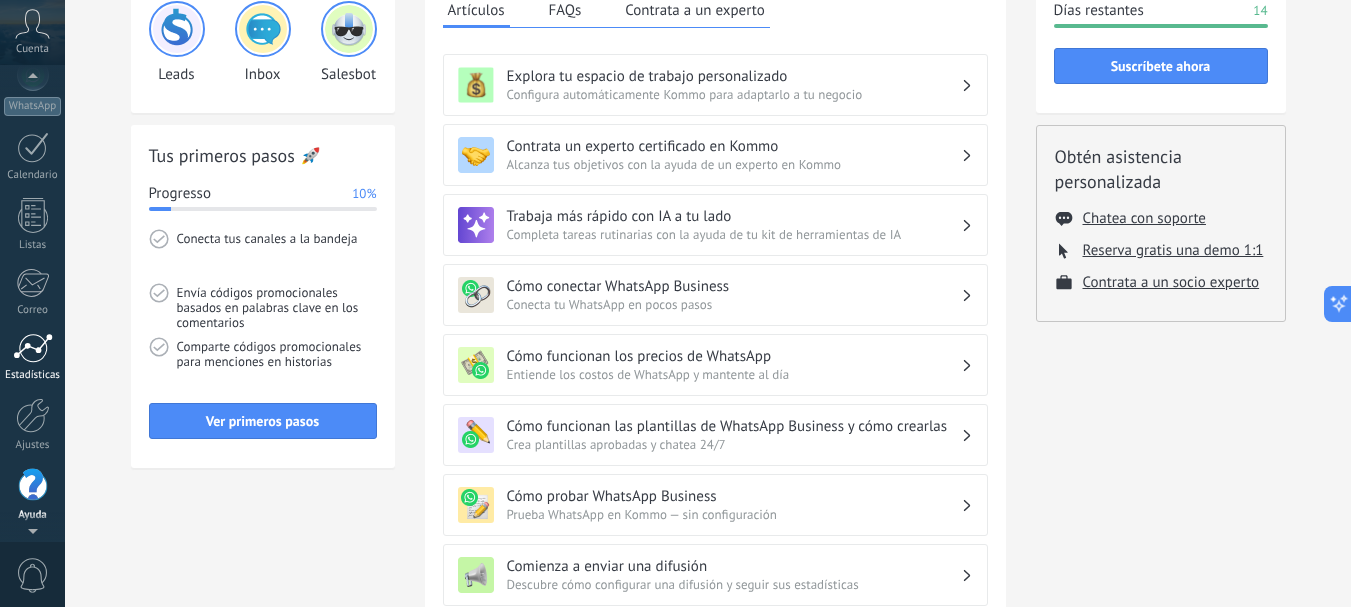 scroll, scrollTop: 0, scrollLeft: 0, axis: both 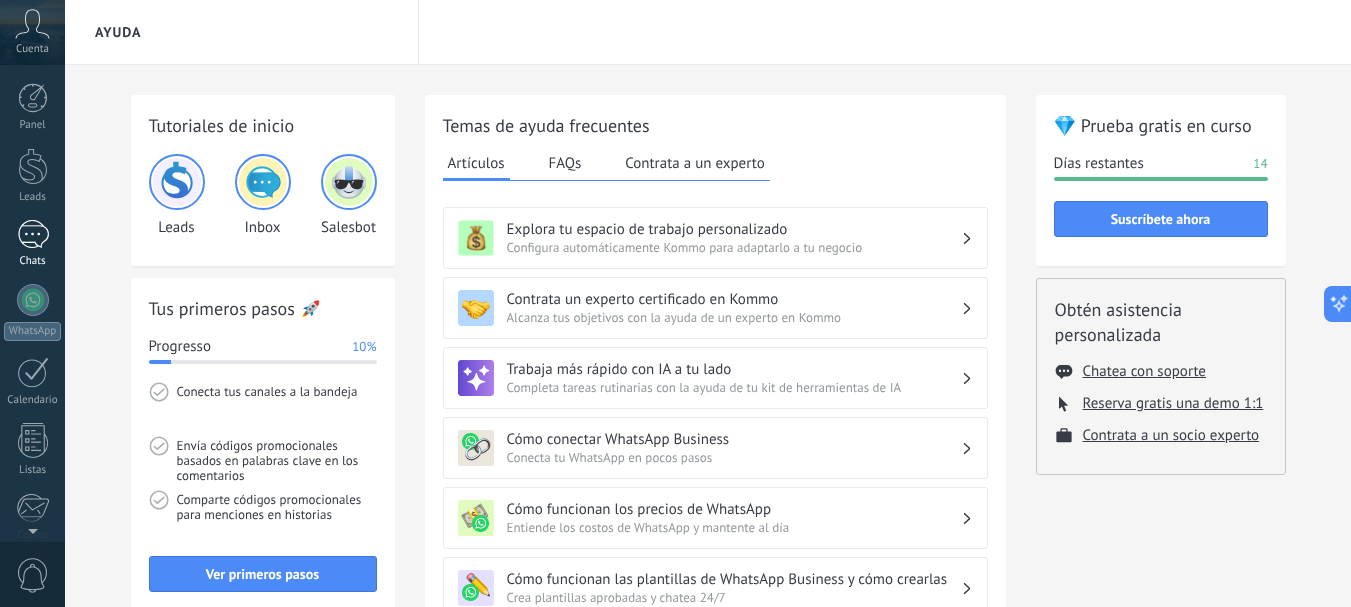 click on "Chats" at bounding box center (32, 244) 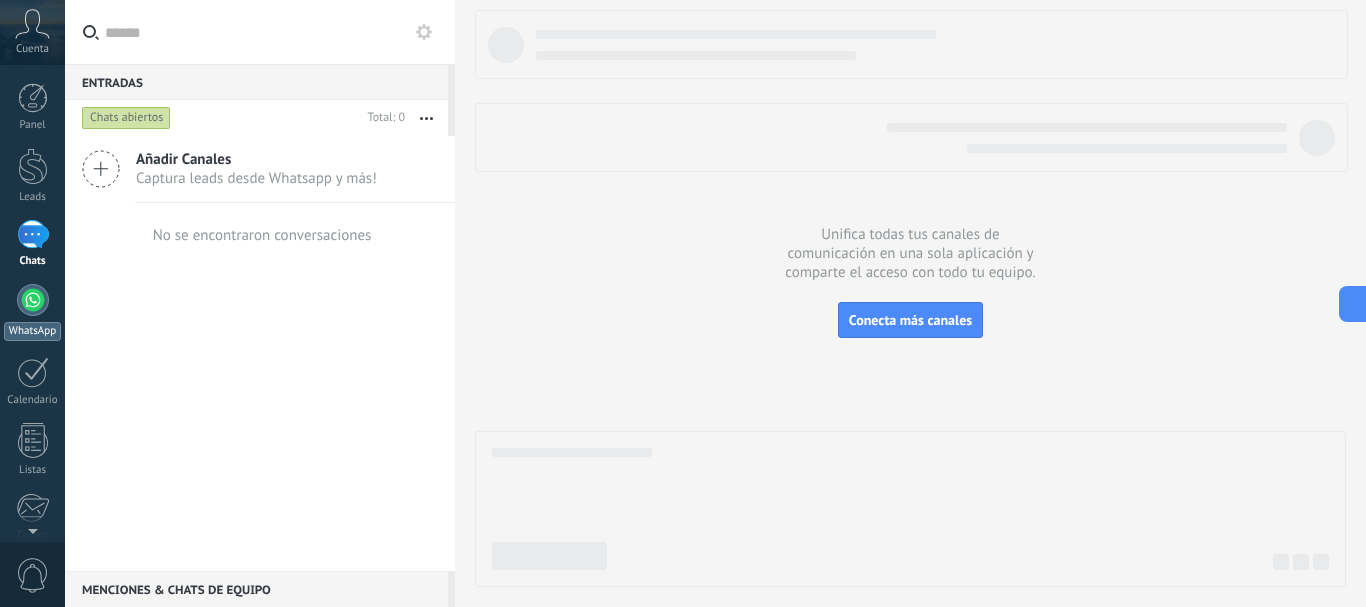 click on "WhatsApp" at bounding box center (32, 312) 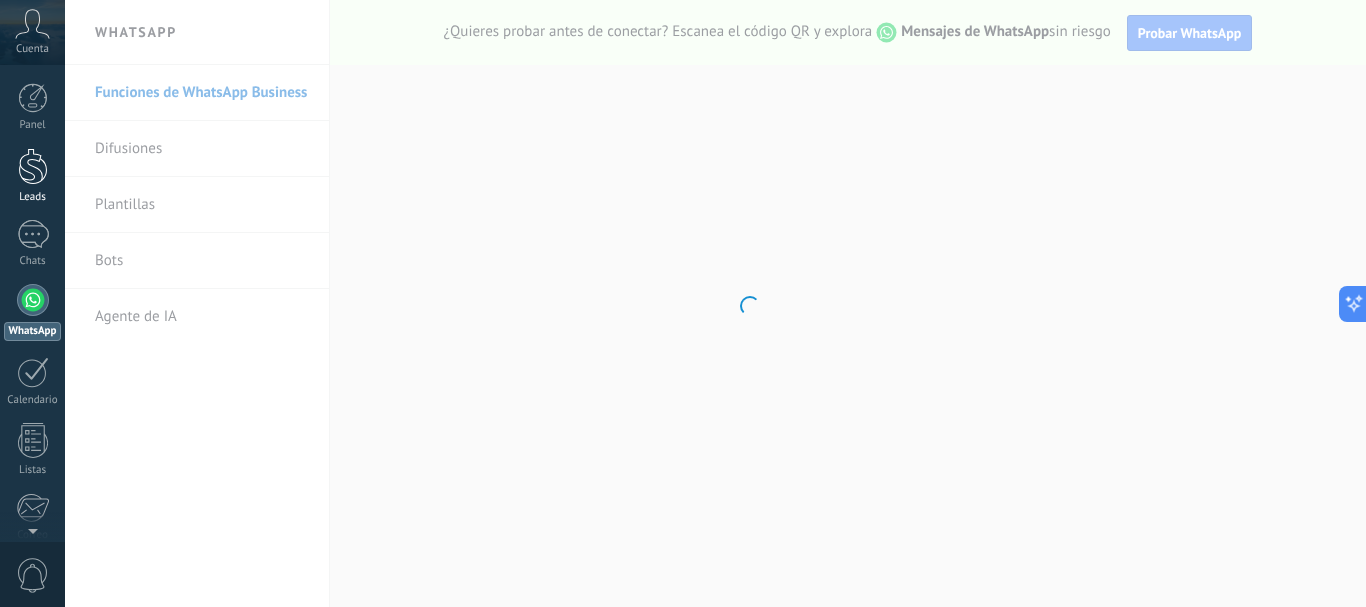 click at bounding box center [33, 166] 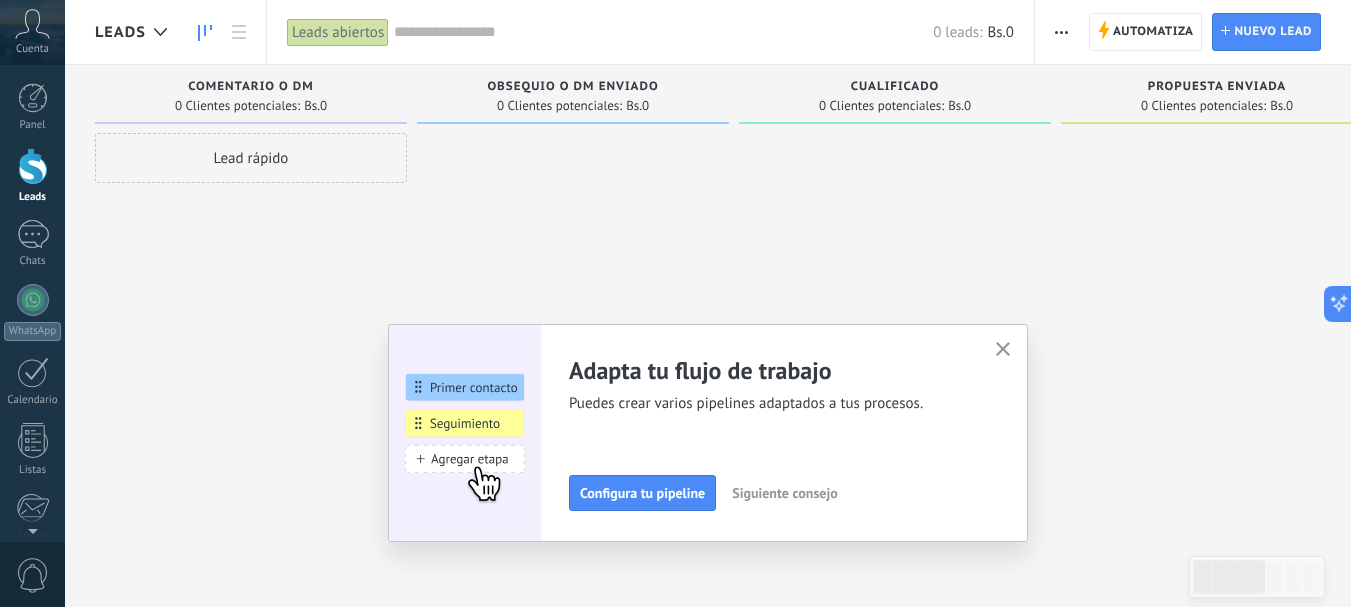 click at bounding box center (33, 166) 